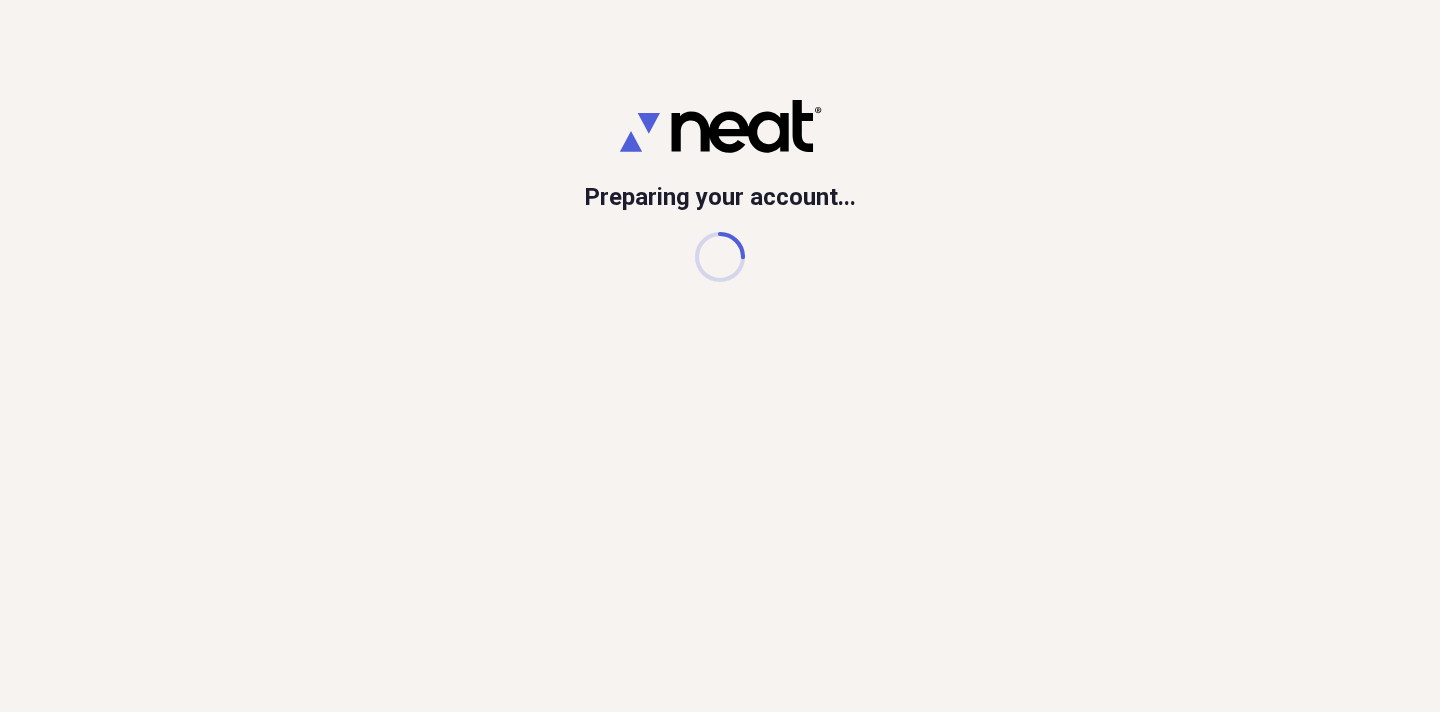 scroll, scrollTop: 0, scrollLeft: 0, axis: both 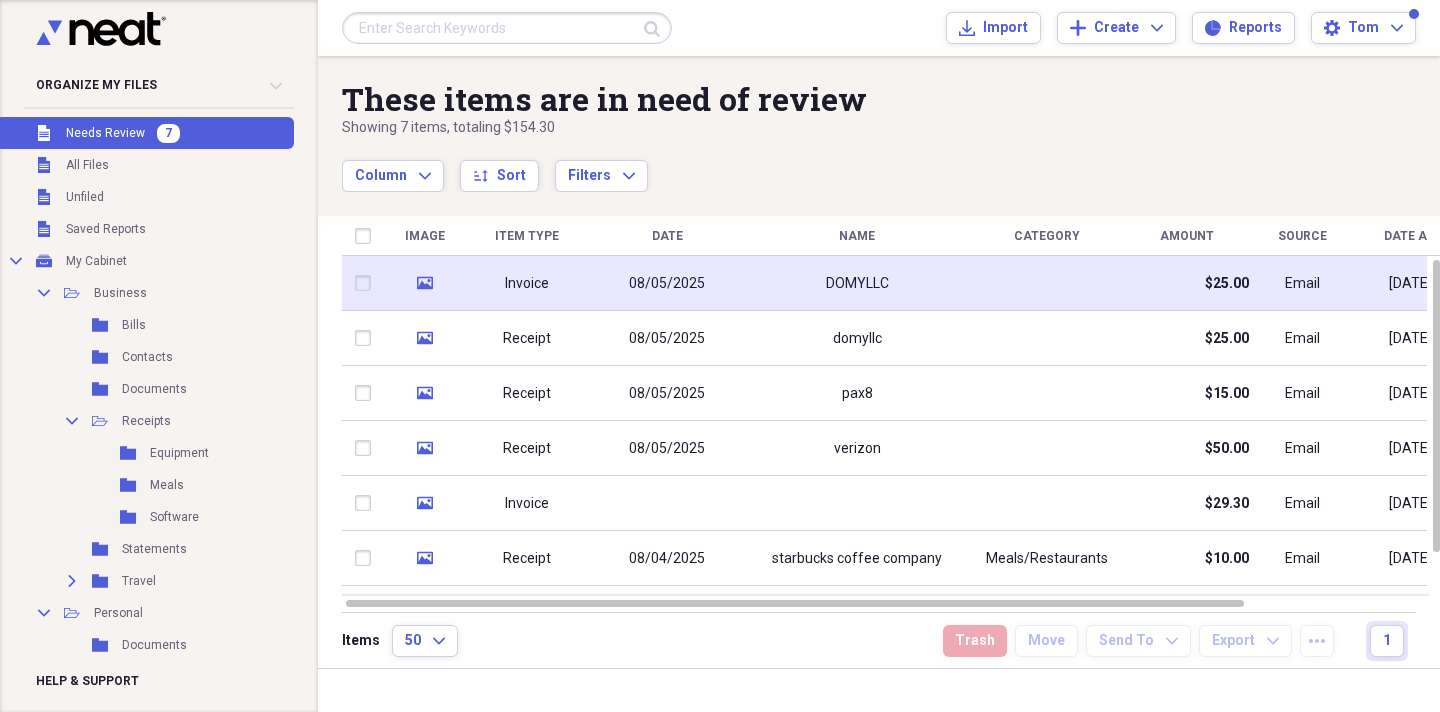 click on "08/05/2025" at bounding box center [667, 283] 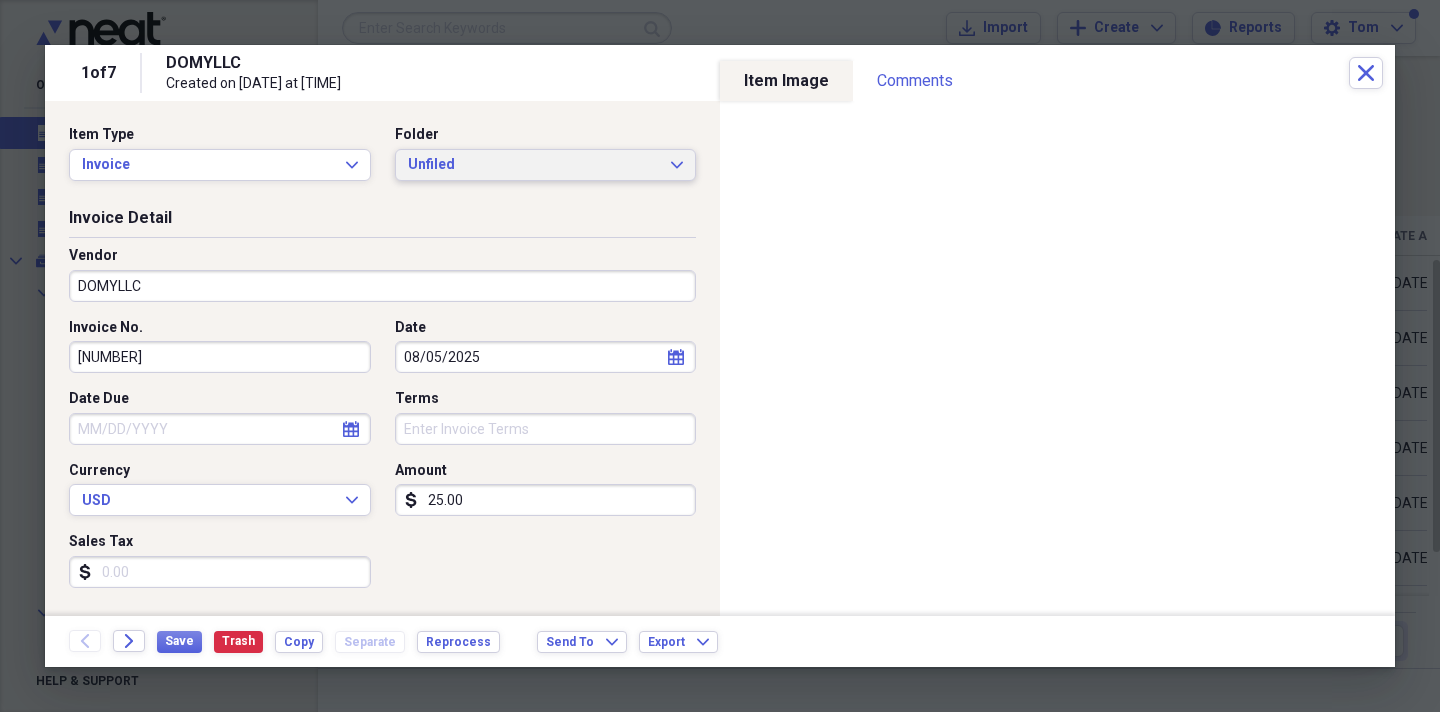 click on "Unfiled" at bounding box center (534, 165) 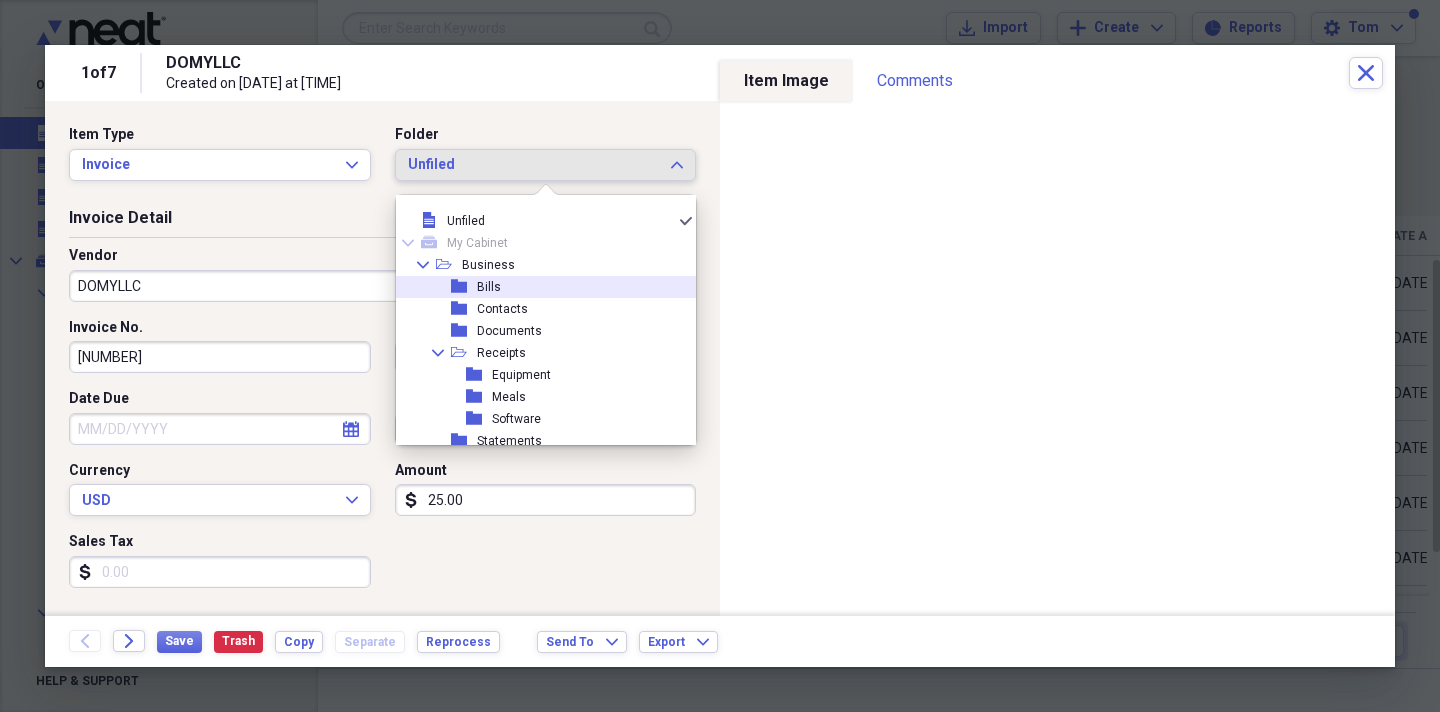 click on "folder Bills" at bounding box center [538, 287] 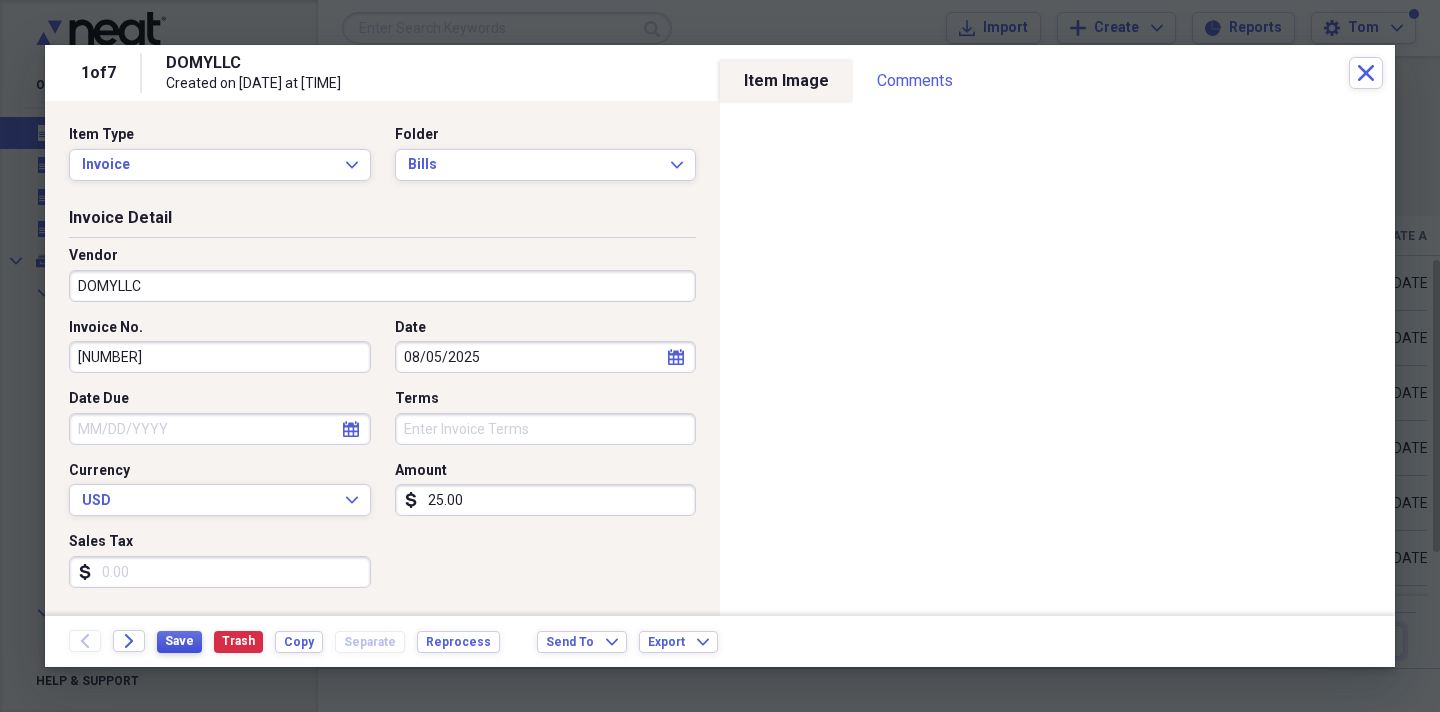 click on "Save" at bounding box center (179, 641) 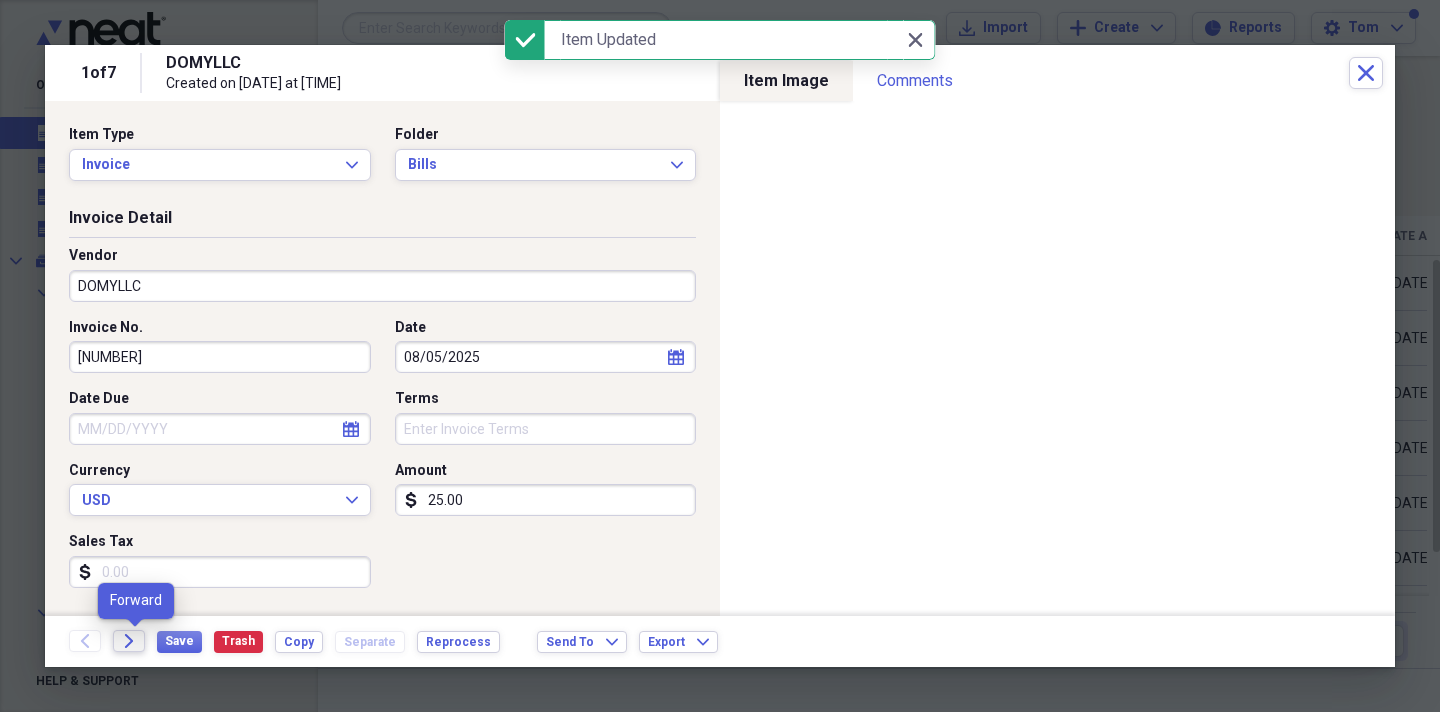 click on "Forward" at bounding box center (129, 641) 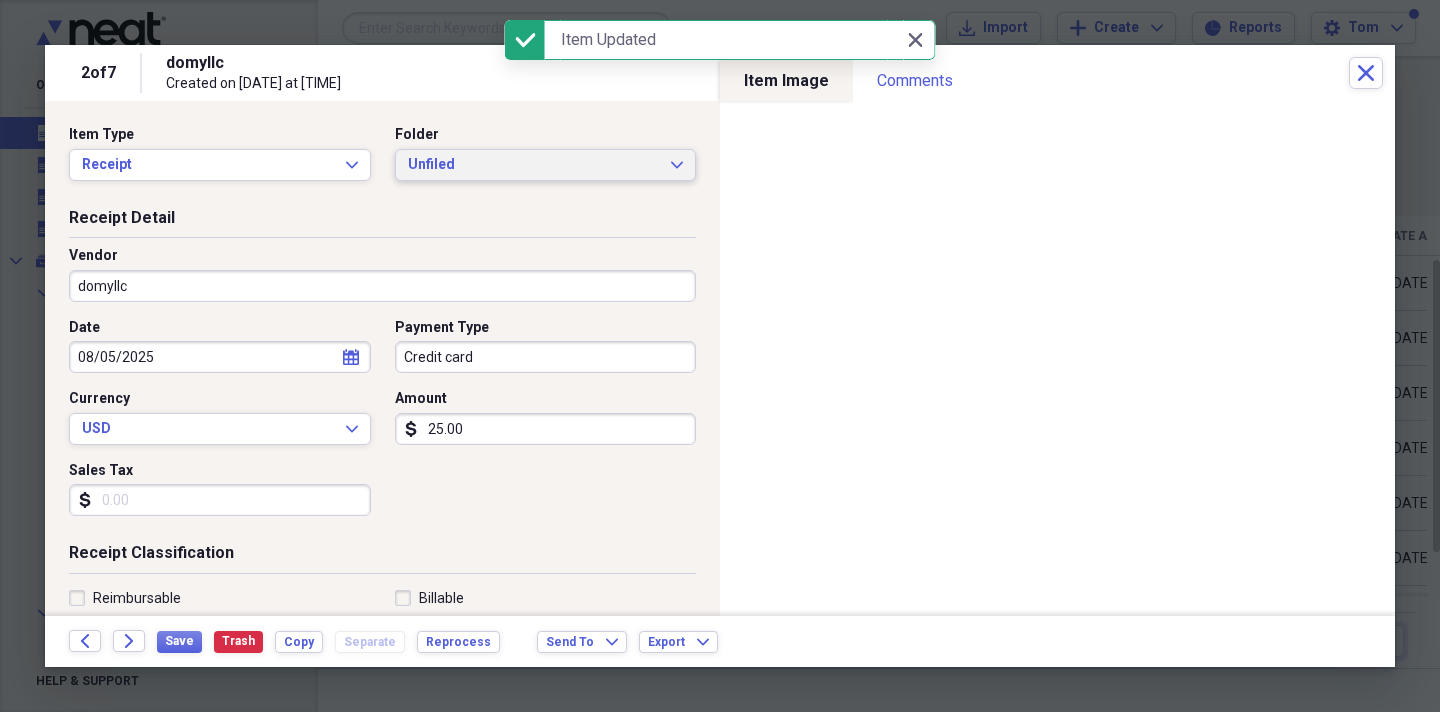 click on "Unfiled Expand" at bounding box center (546, 165) 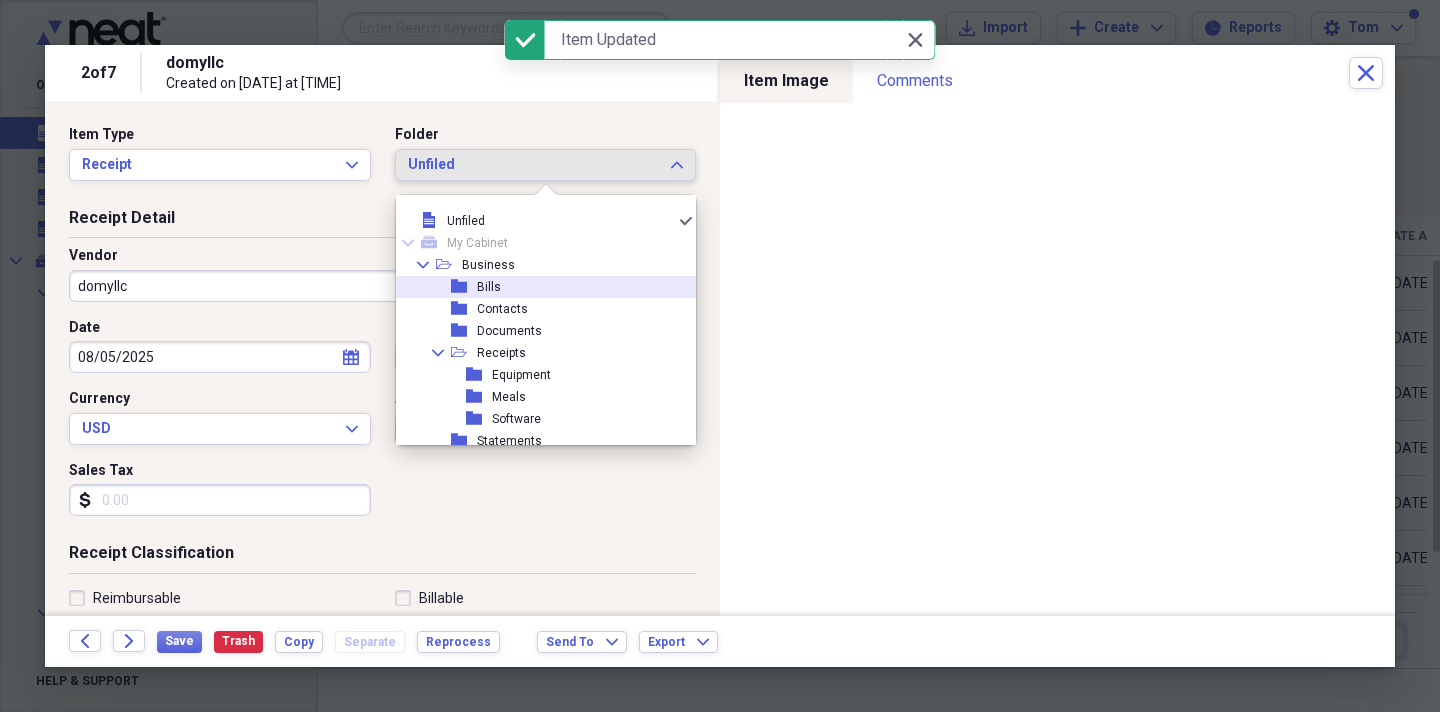 click on "folder Bills" at bounding box center (538, 287) 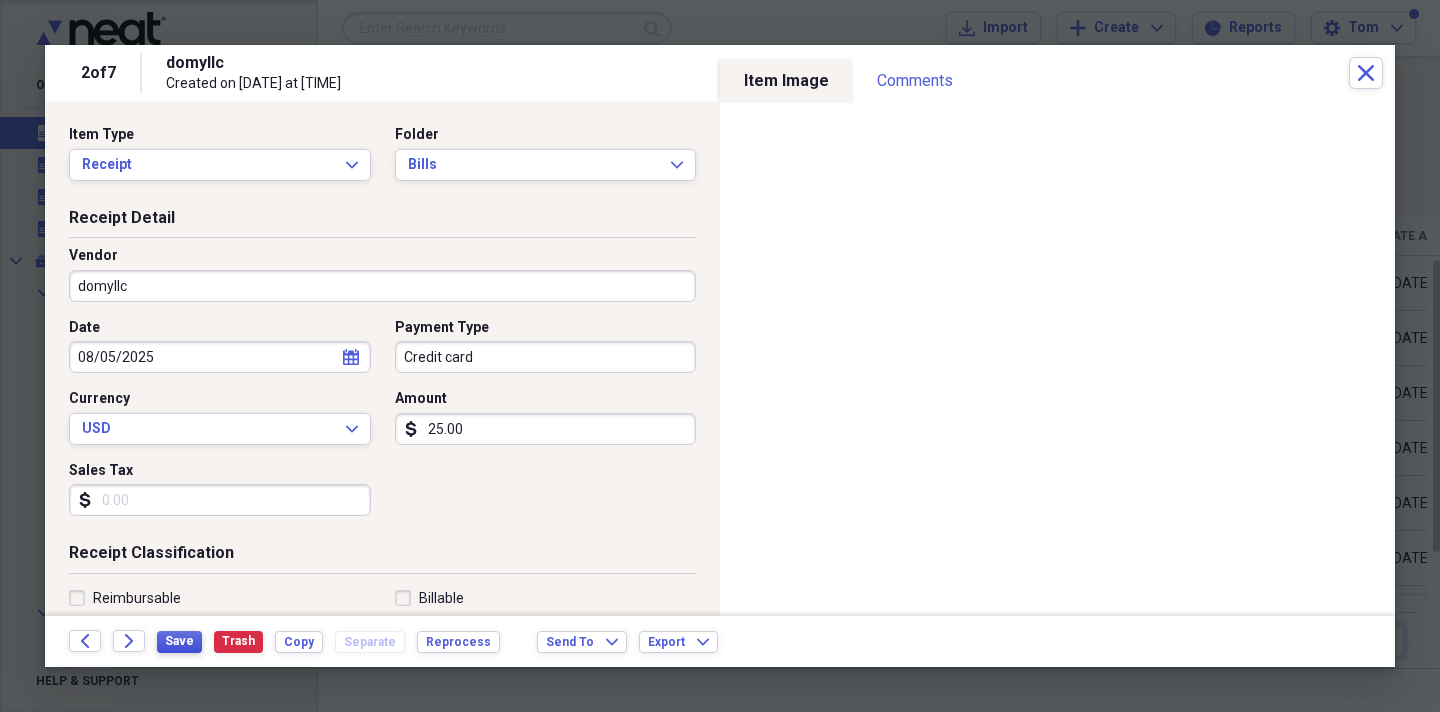 click on "Save" at bounding box center (179, 641) 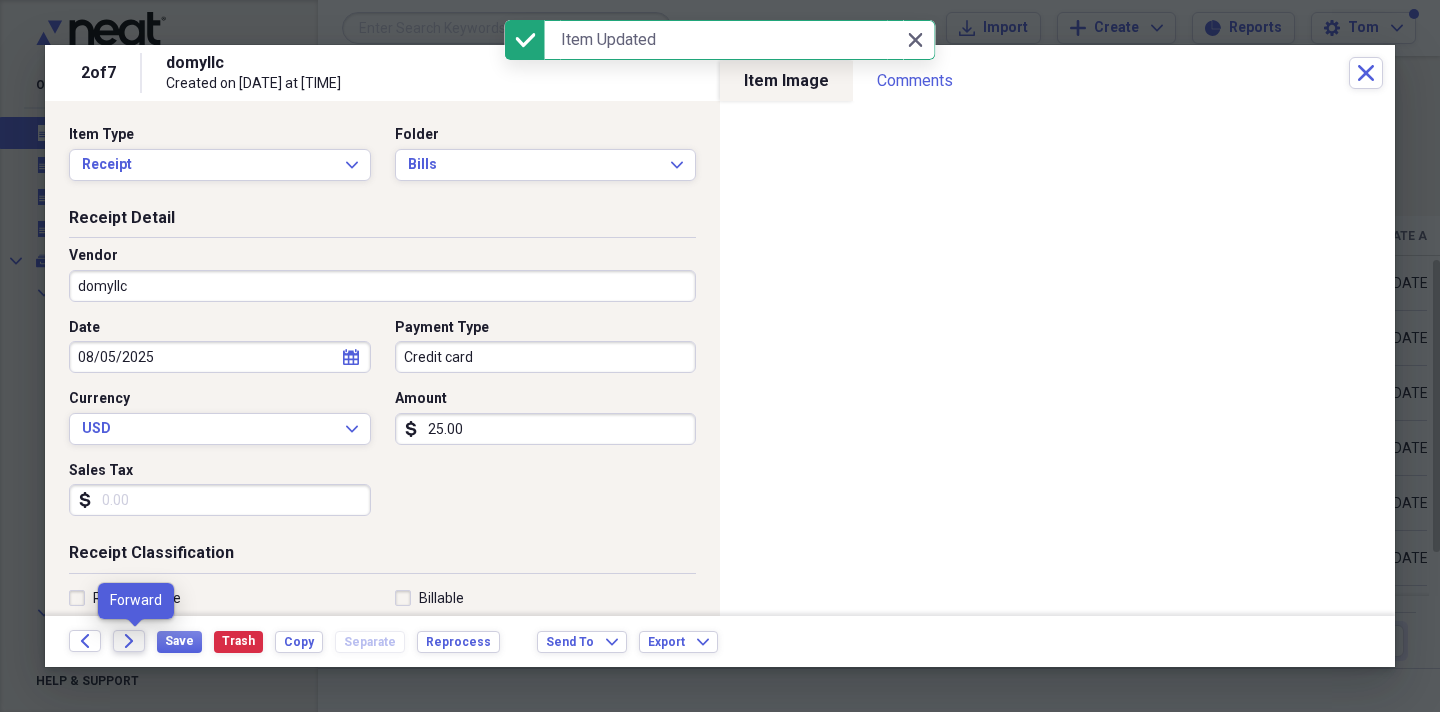 click on "Forward" at bounding box center (129, 641) 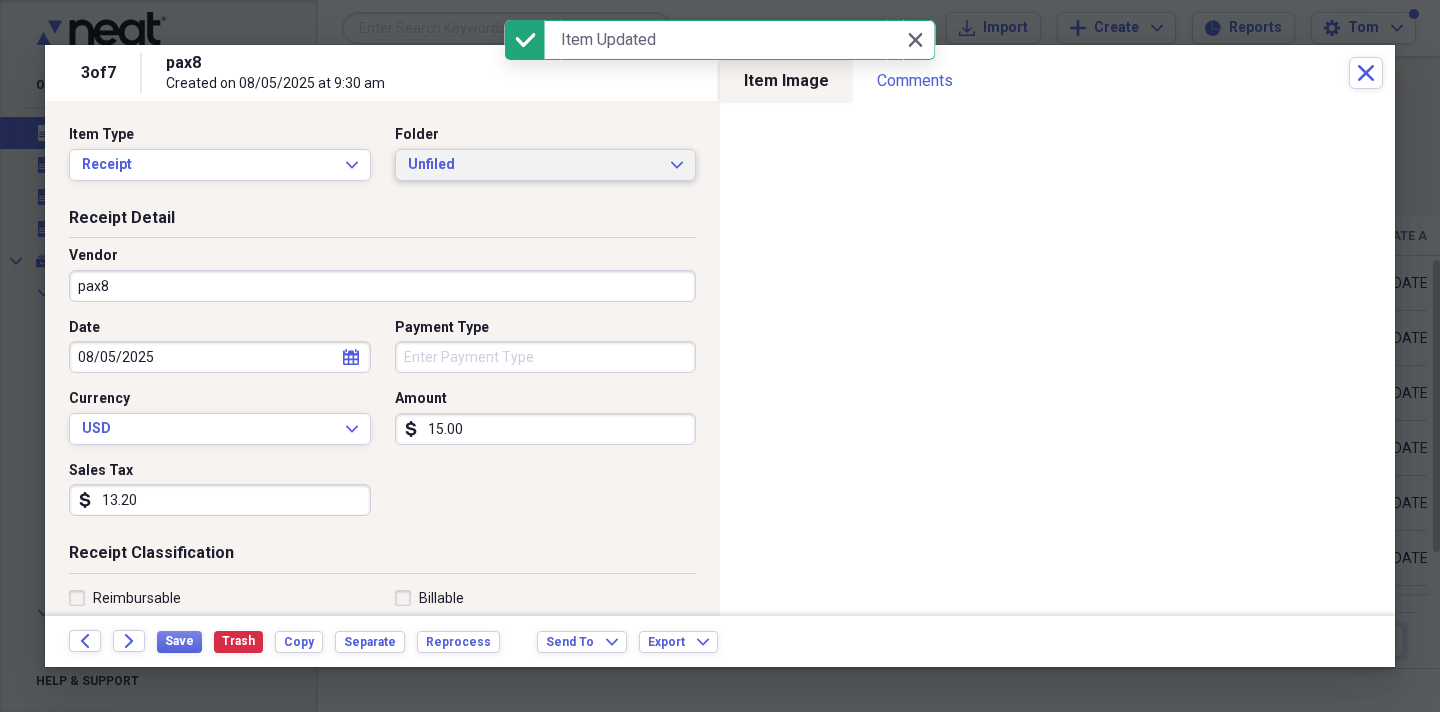 click on "Unfiled" at bounding box center (534, 165) 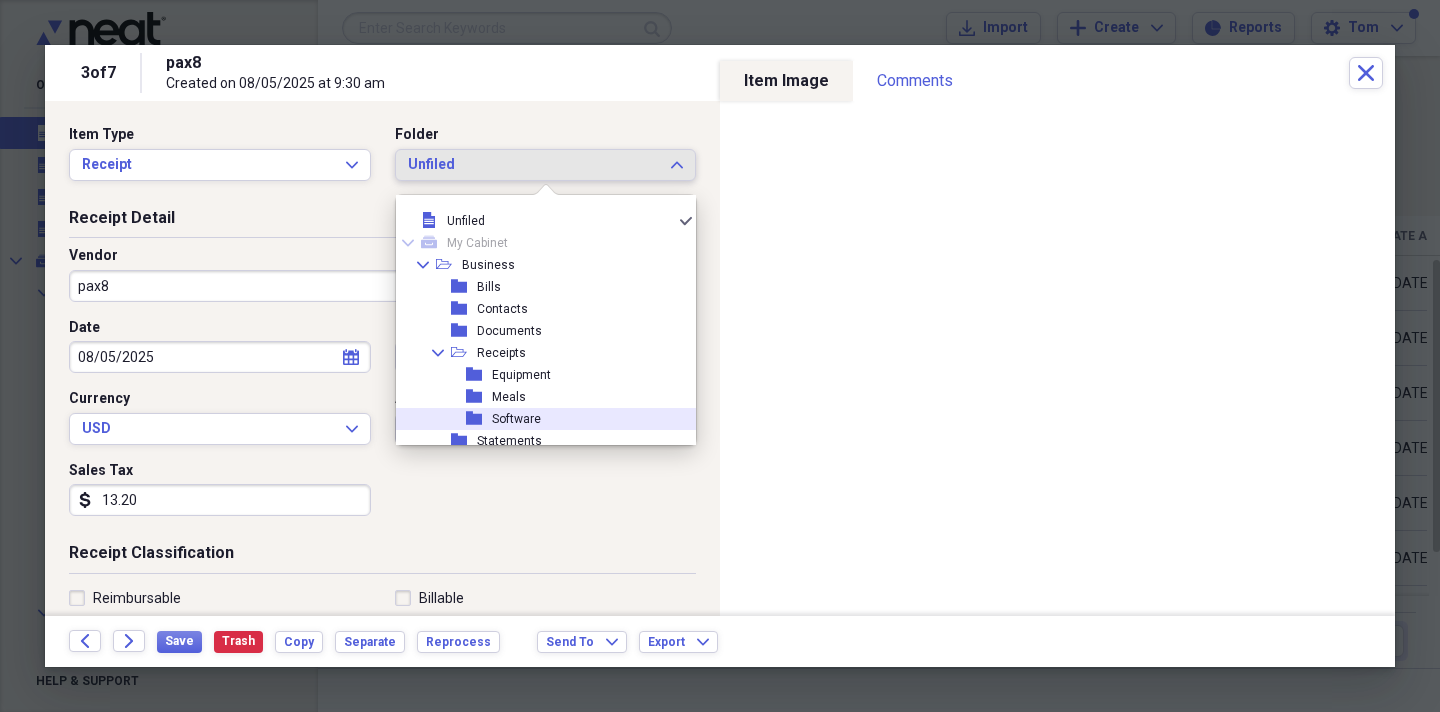 click on "Software" at bounding box center (516, 419) 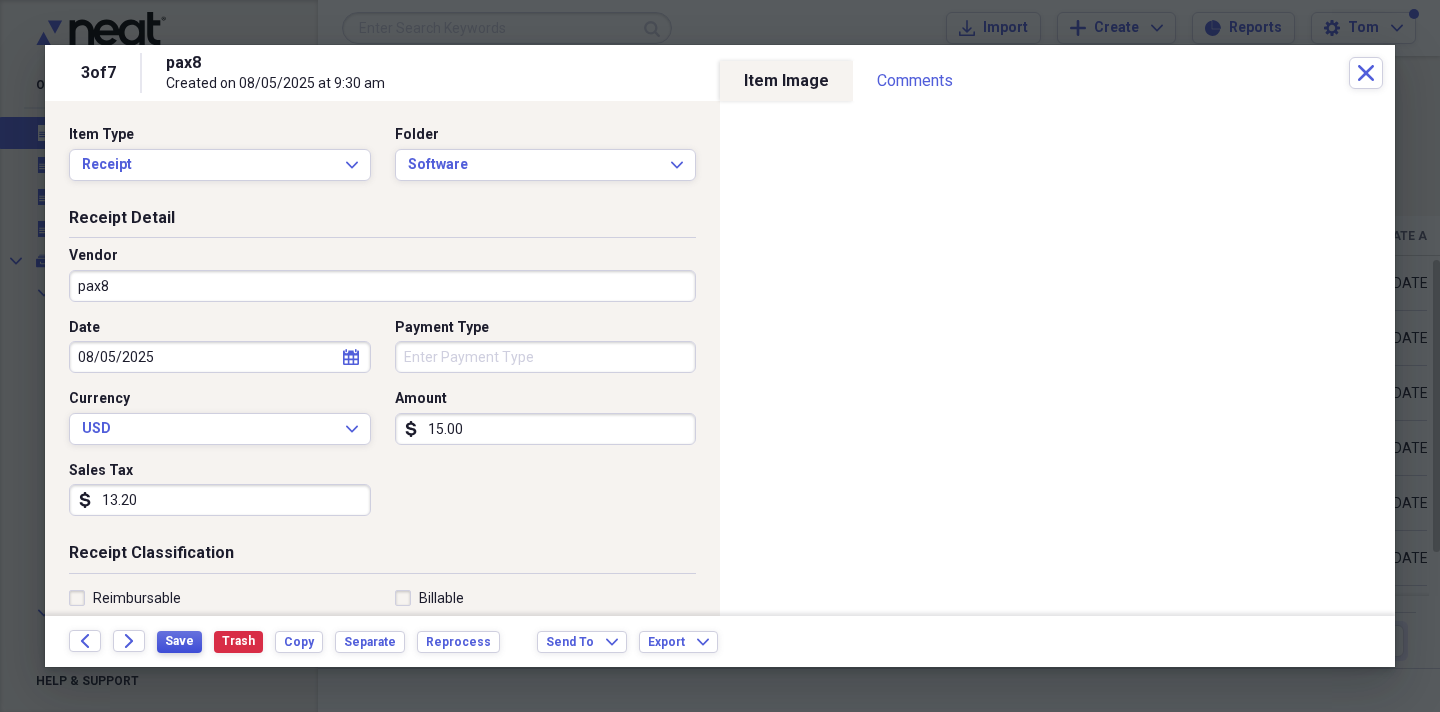 click on "Save" at bounding box center (179, 641) 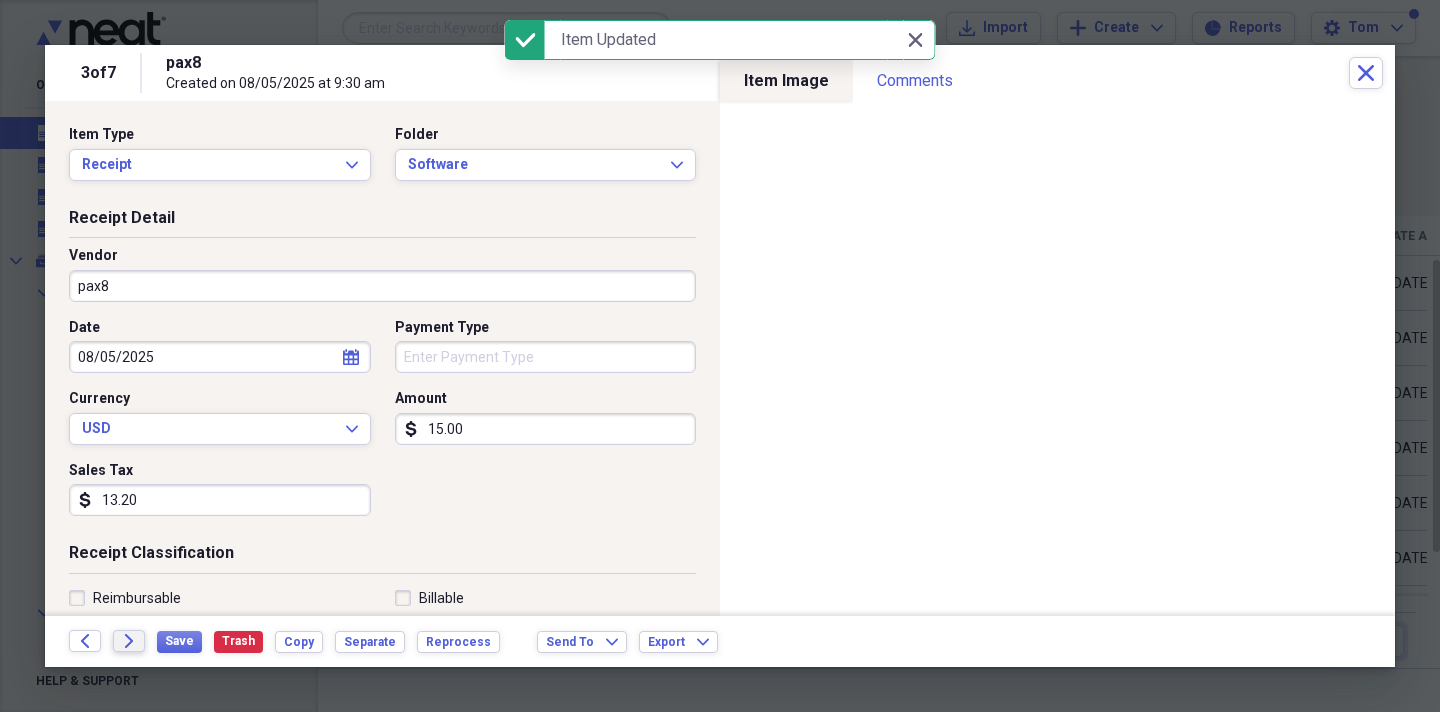click on "Forward" 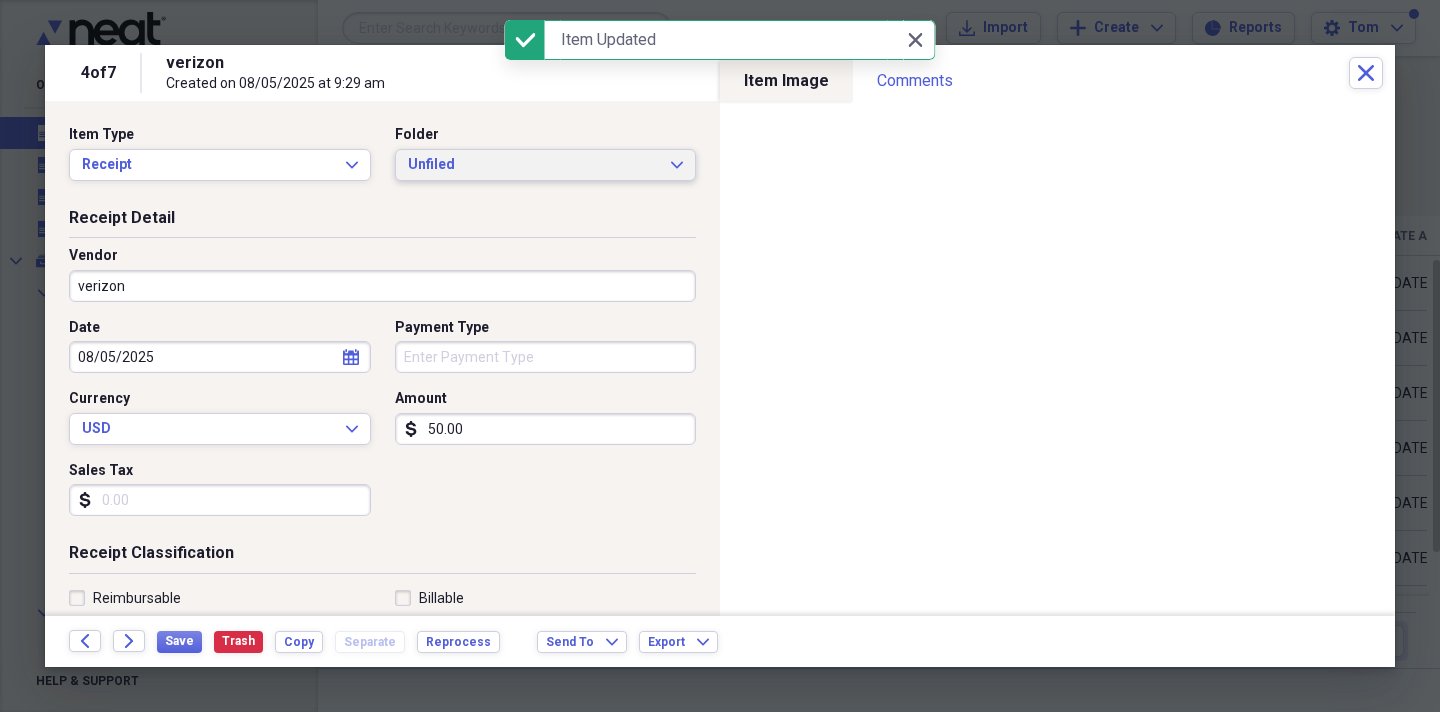 click on "Unfiled" at bounding box center (534, 165) 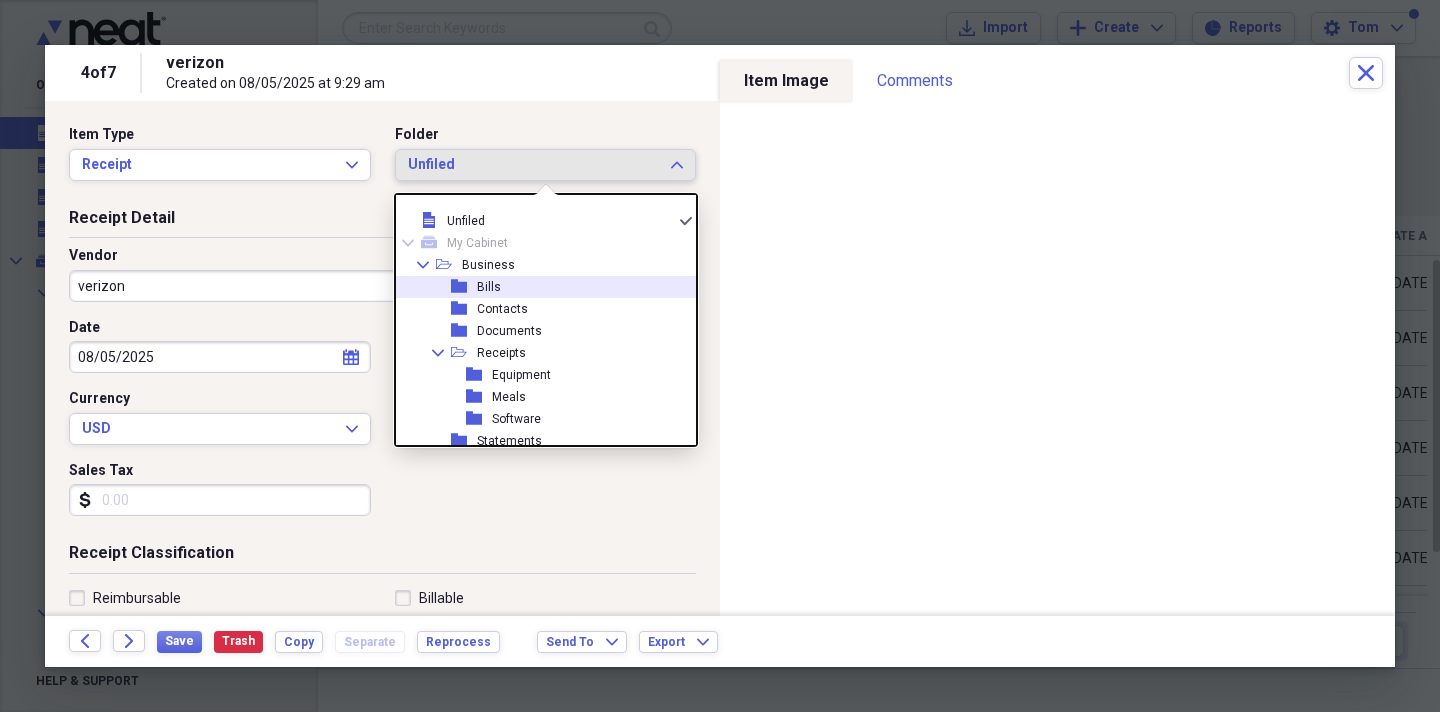 drag, startPoint x: 476, startPoint y: 286, endPoint x: 363, endPoint y: 403, distance: 162.65915 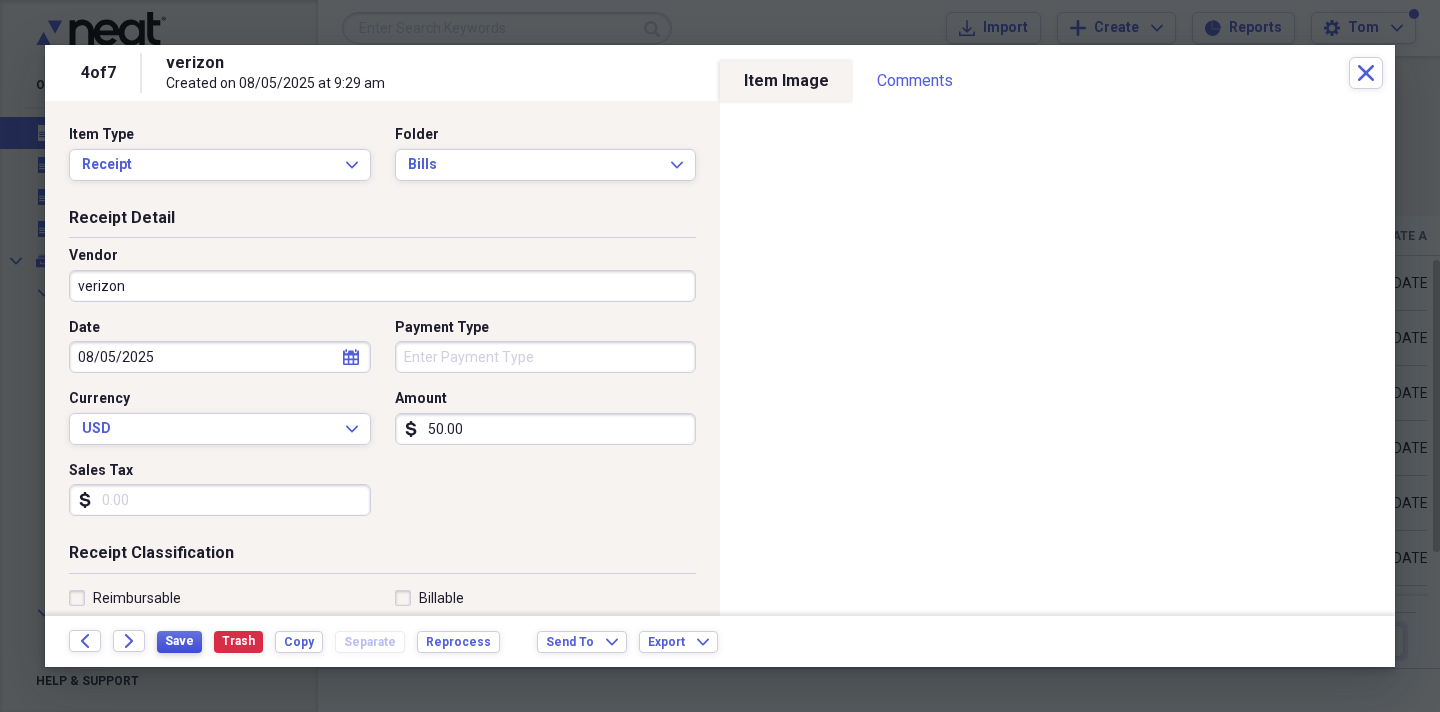 click on "Save" at bounding box center [179, 642] 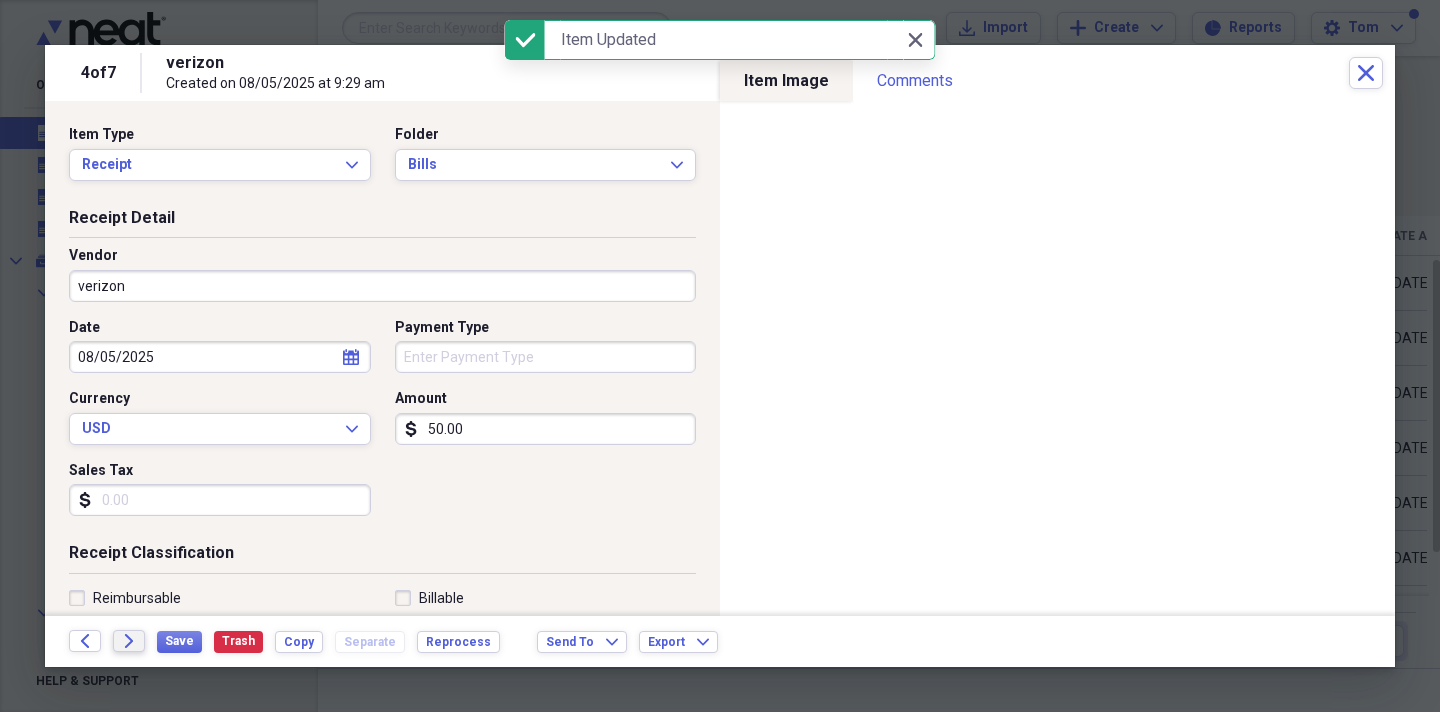 click on "Forward" at bounding box center [129, 641] 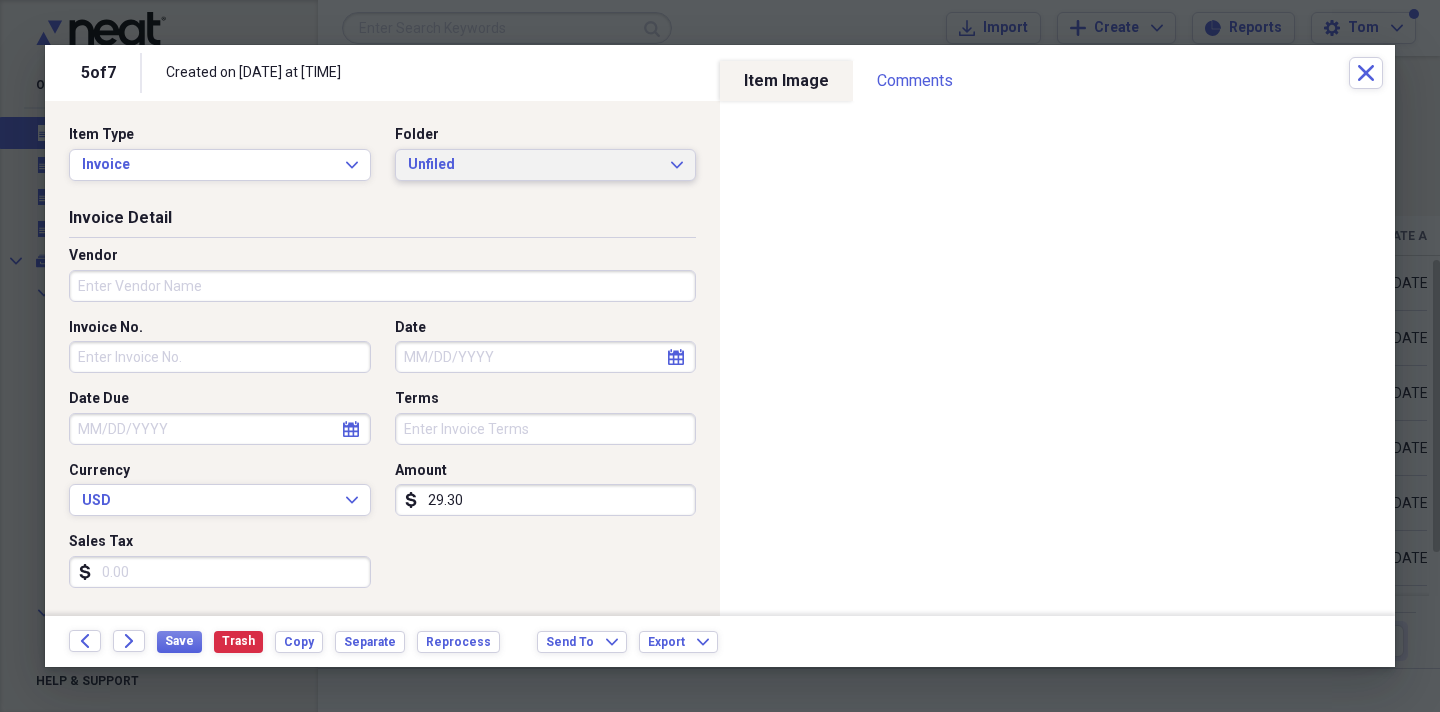 click on "Unfiled Expand" at bounding box center (546, 165) 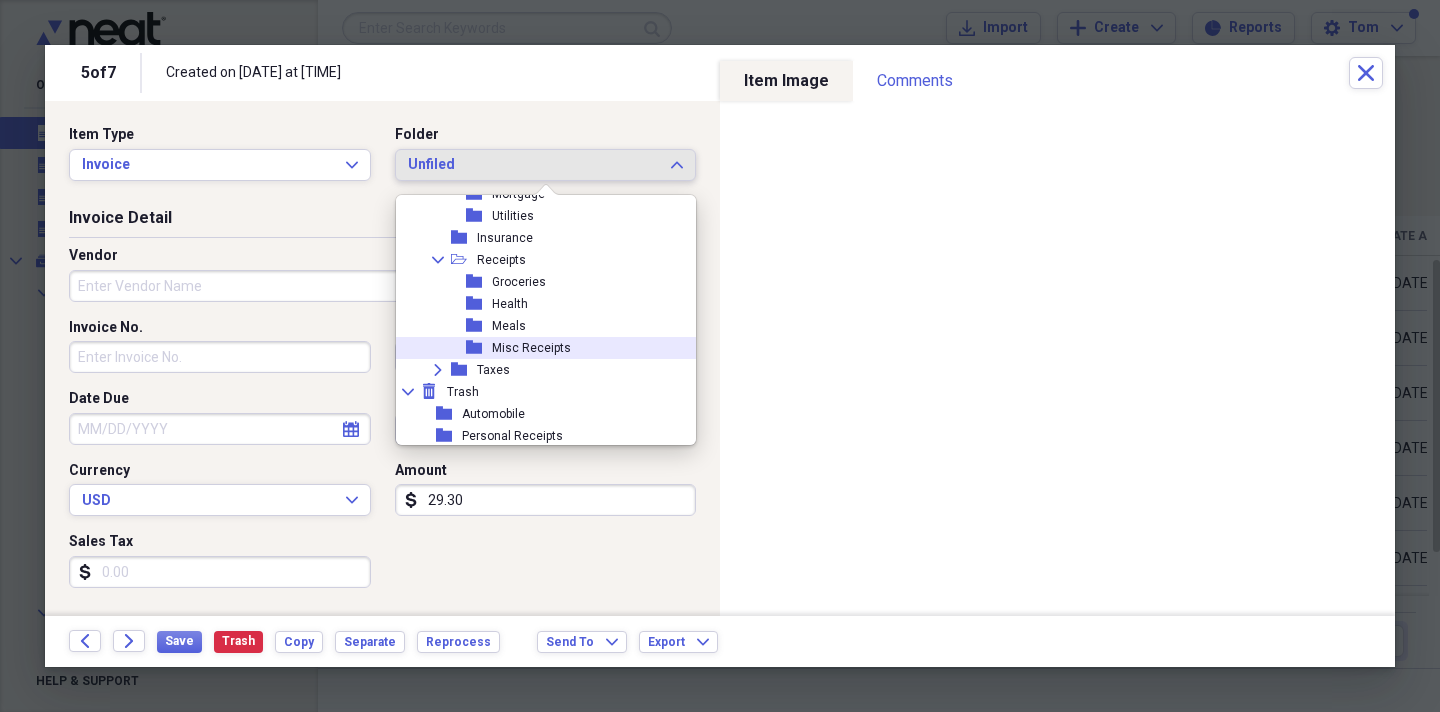 click on "Misc Receipts" at bounding box center [531, 348] 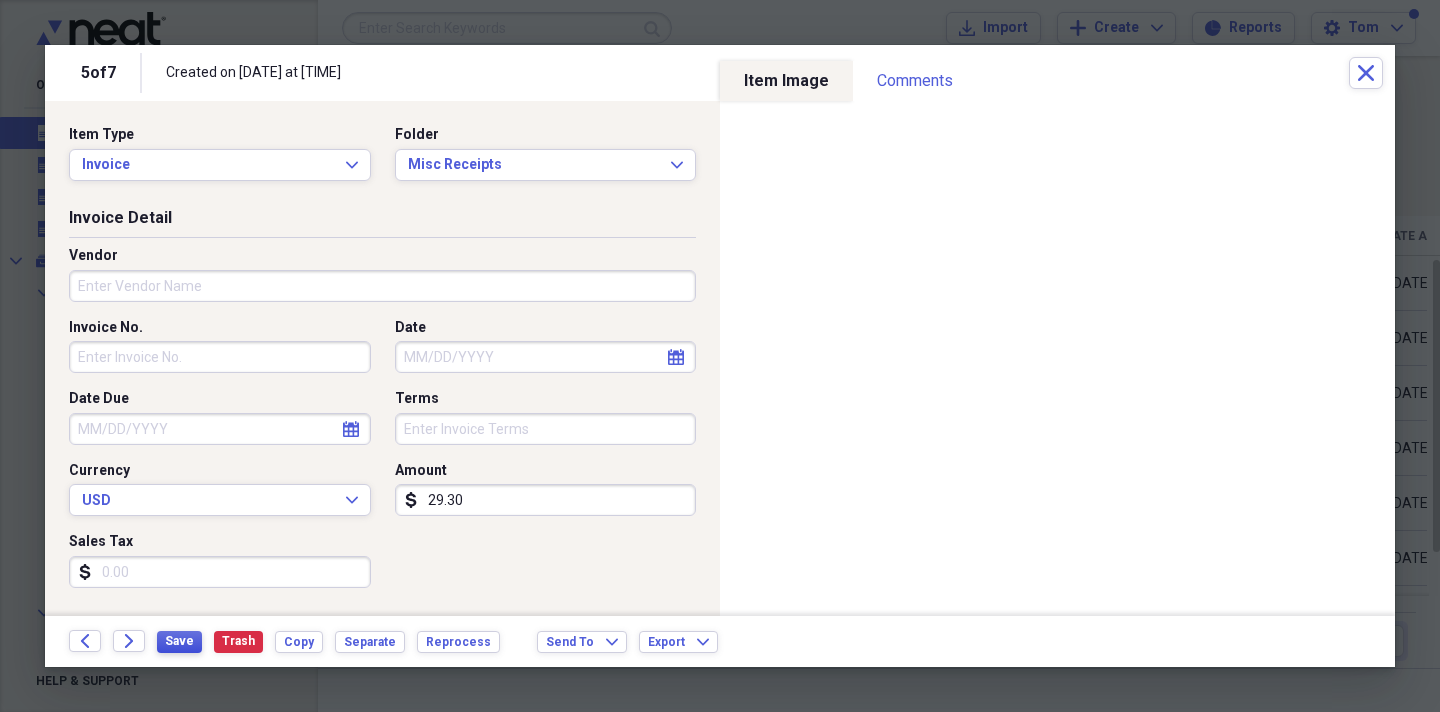 click on "Save" at bounding box center [179, 641] 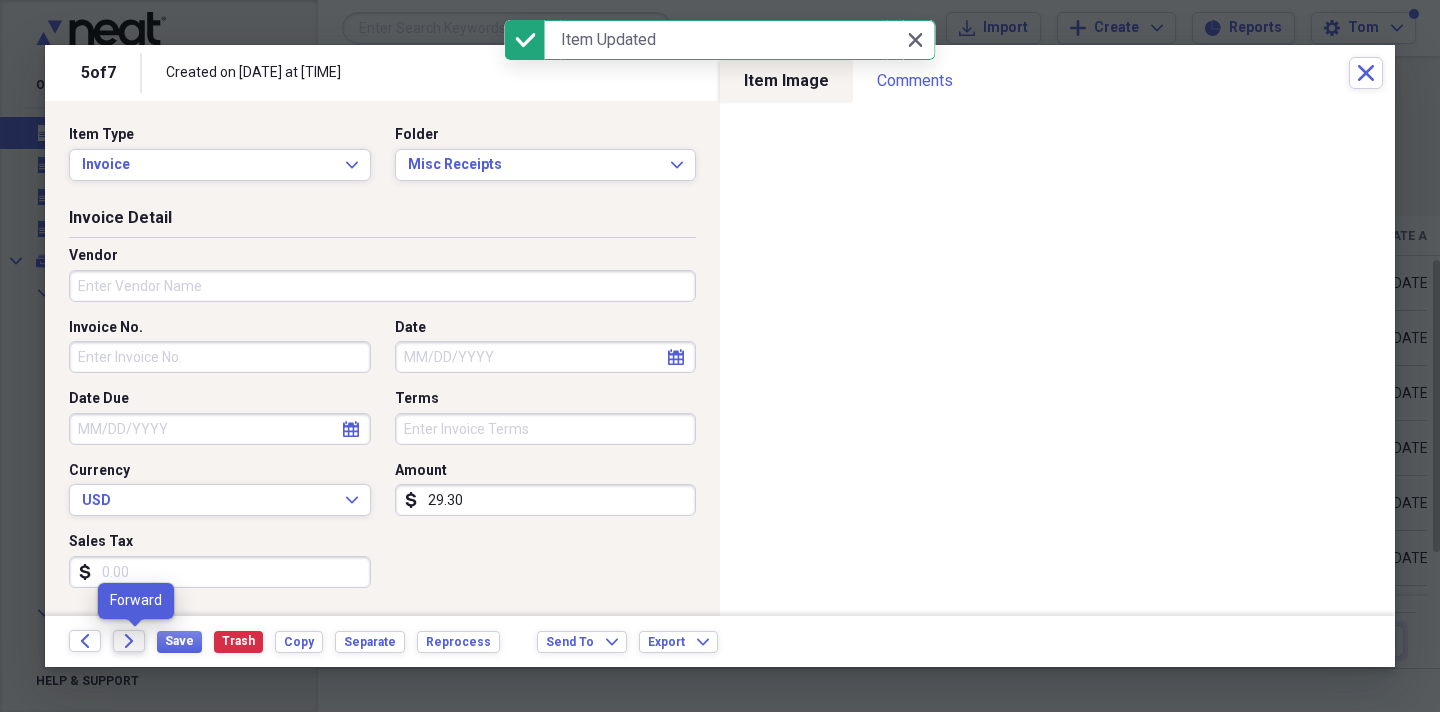 click on "Forward" 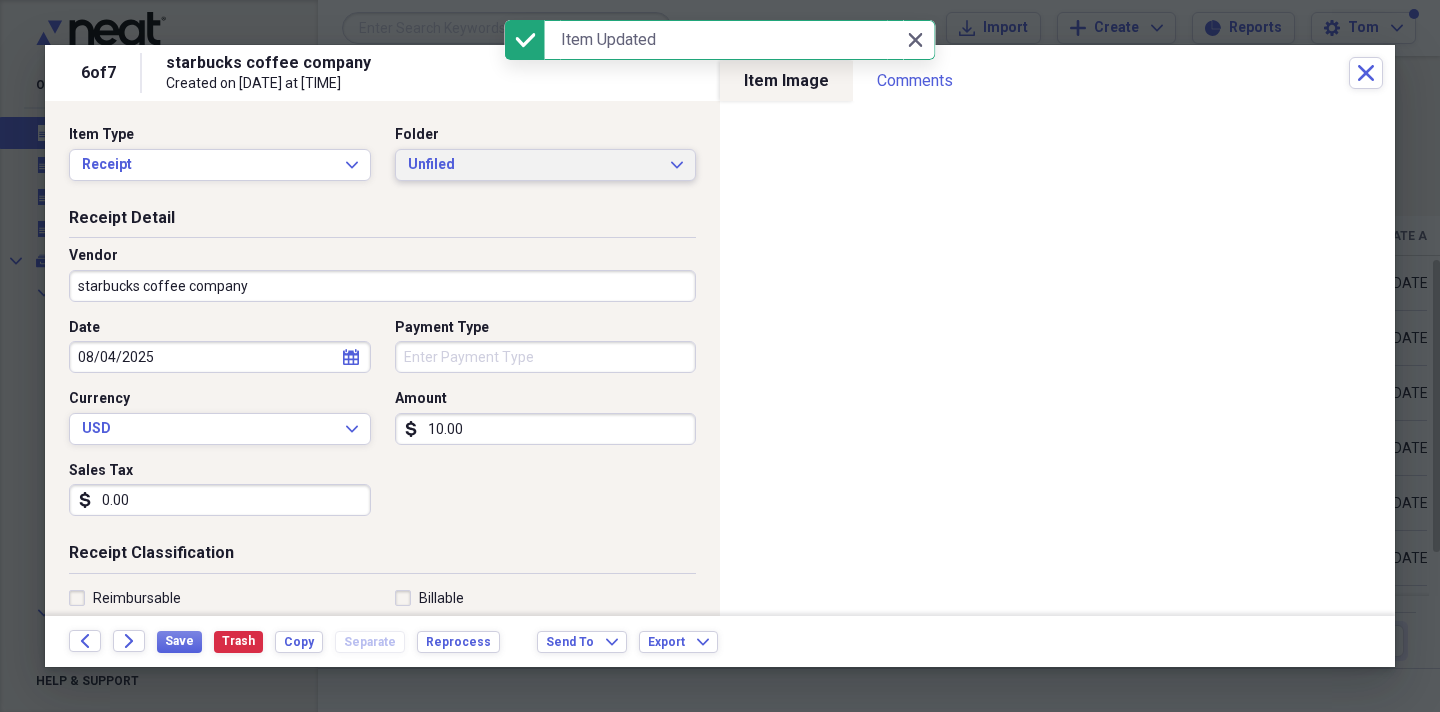 click on "Unfiled" at bounding box center [534, 165] 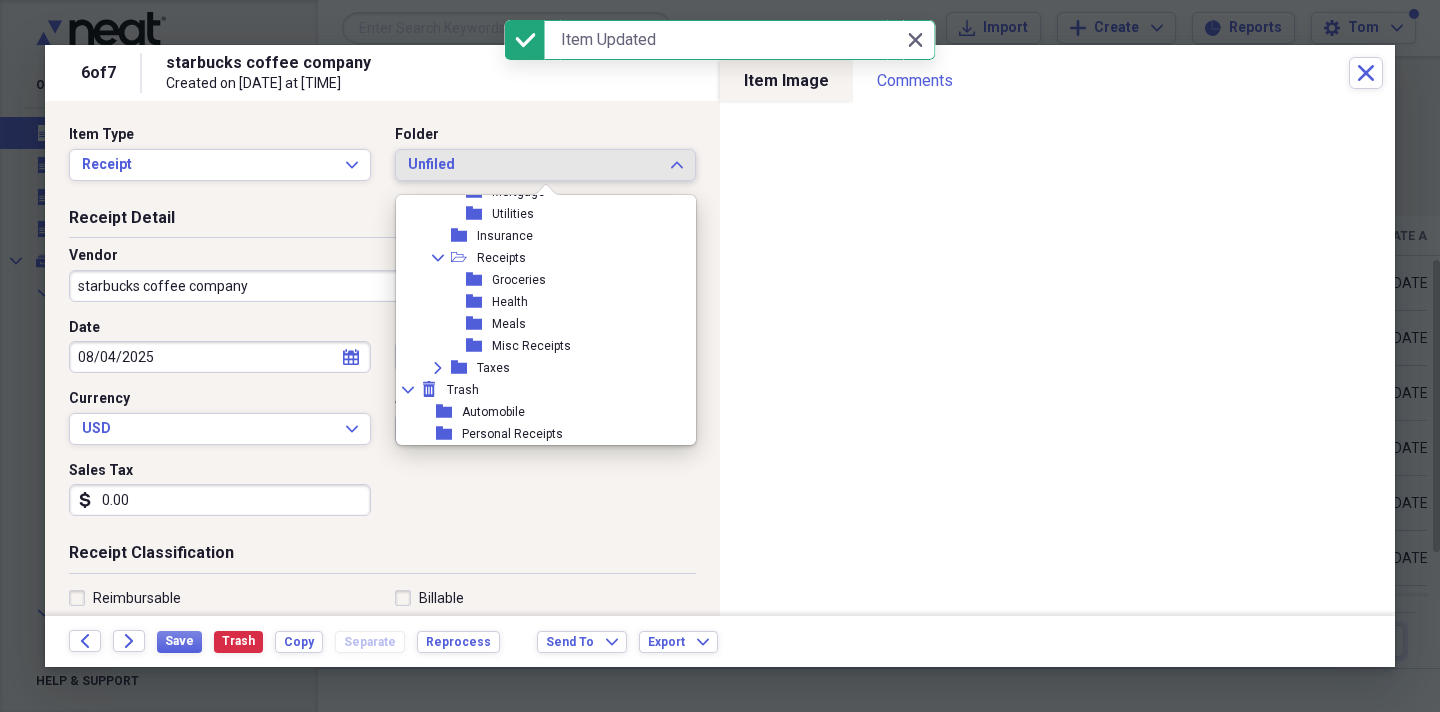 scroll, scrollTop: 403, scrollLeft: 0, axis: vertical 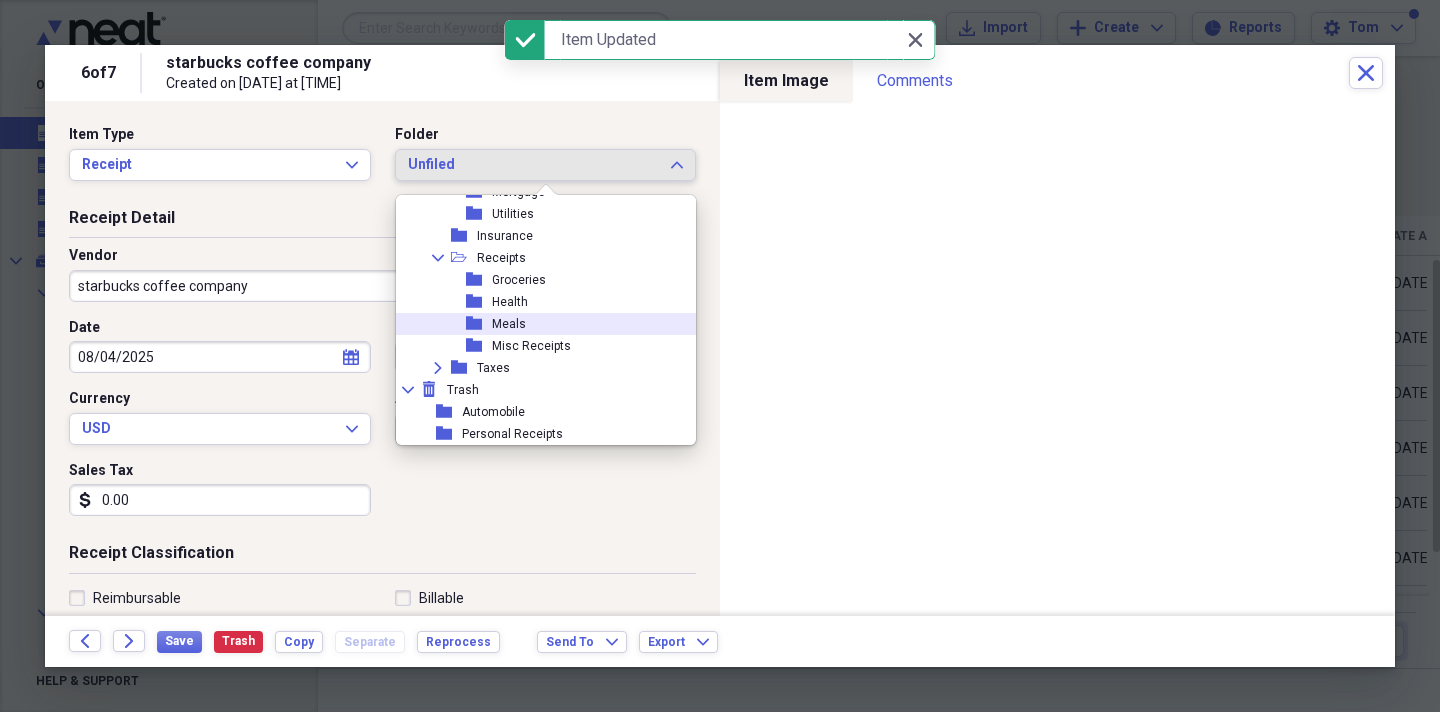 click on "Meals" at bounding box center [509, 324] 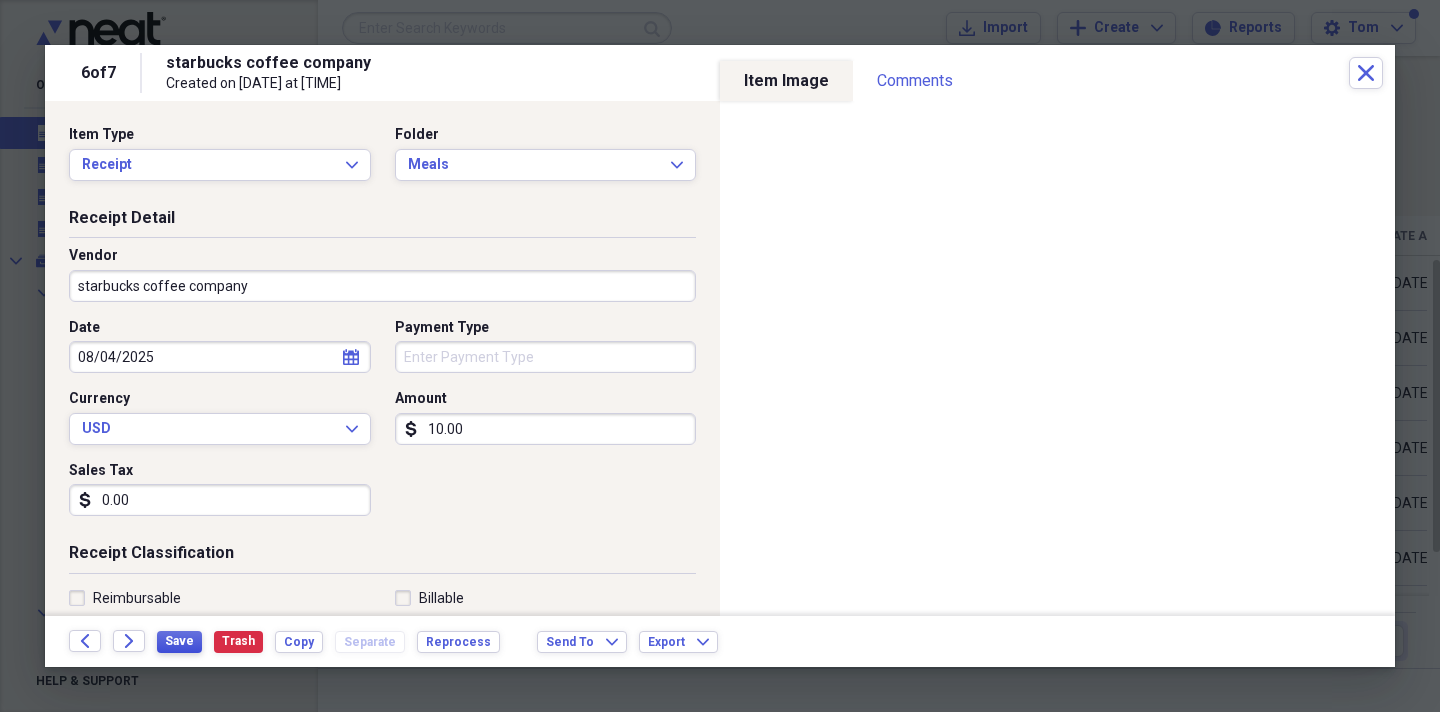 click on "Save" at bounding box center (179, 641) 